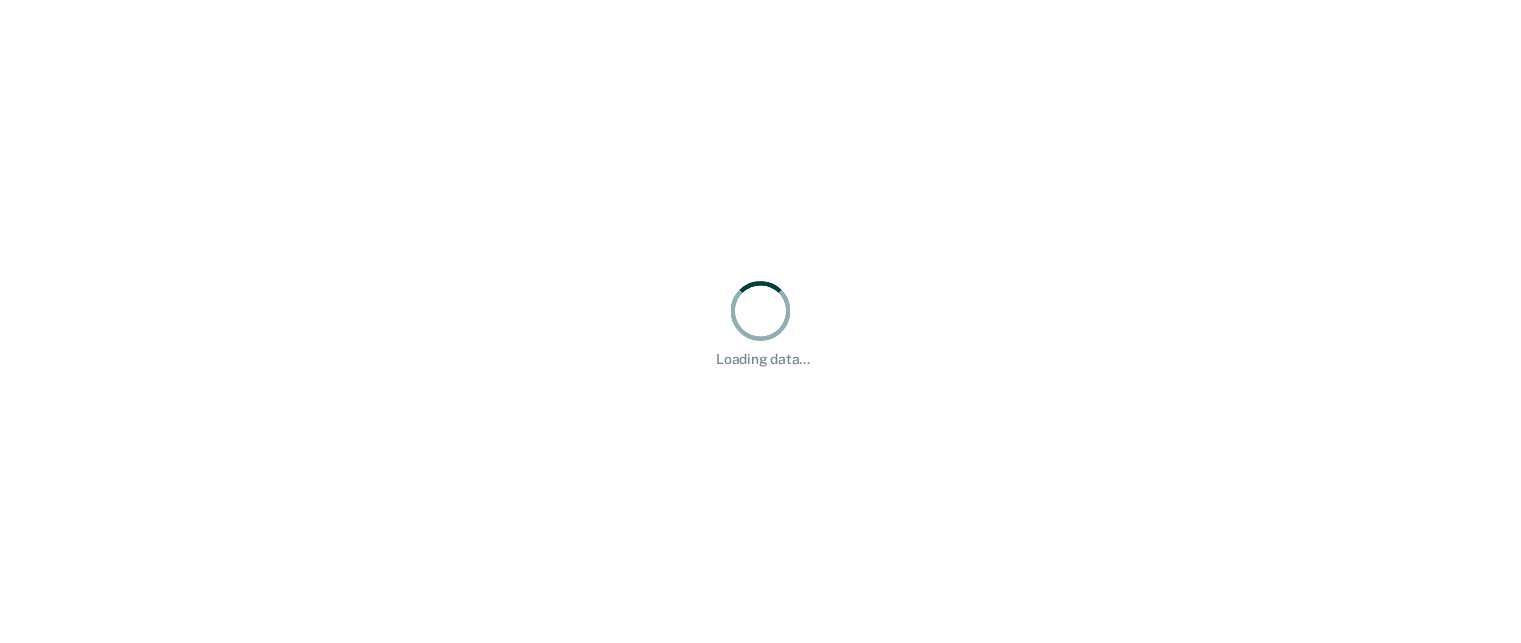 scroll, scrollTop: 0, scrollLeft: 0, axis: both 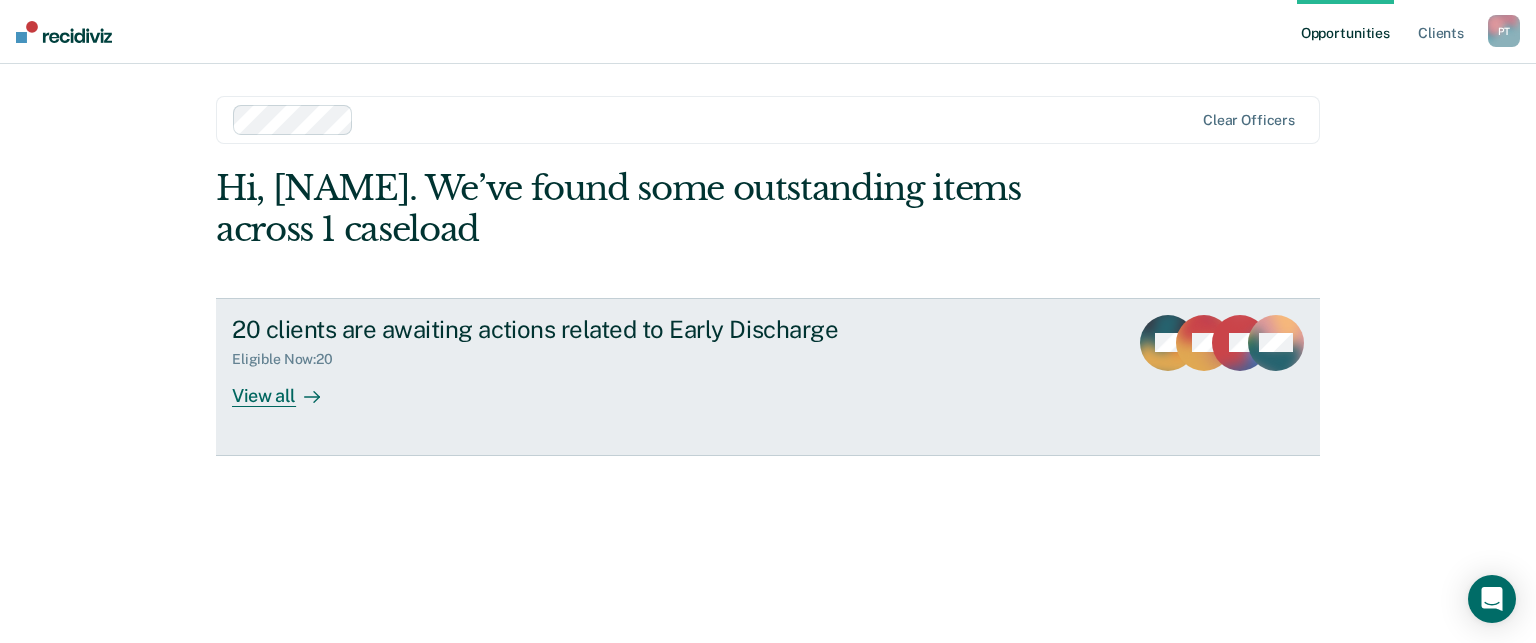 click on "View all" at bounding box center (288, 387) 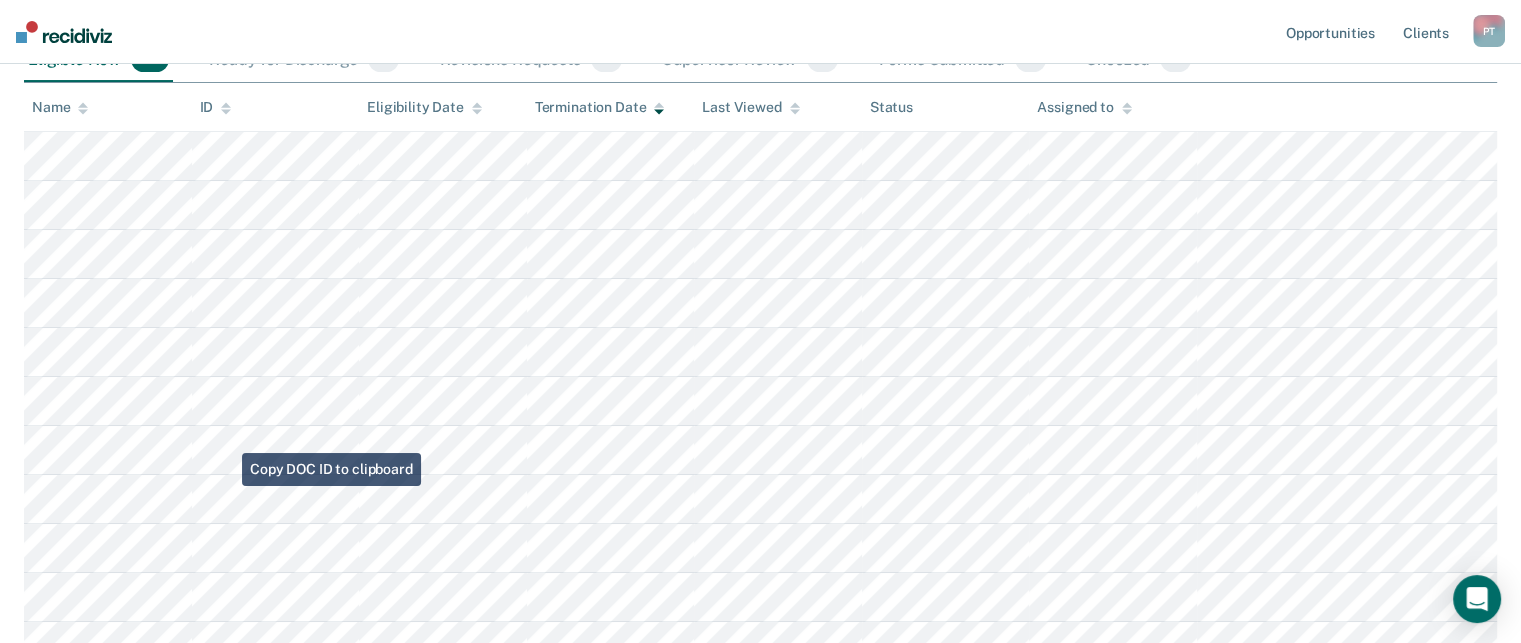 scroll, scrollTop: 246, scrollLeft: 0, axis: vertical 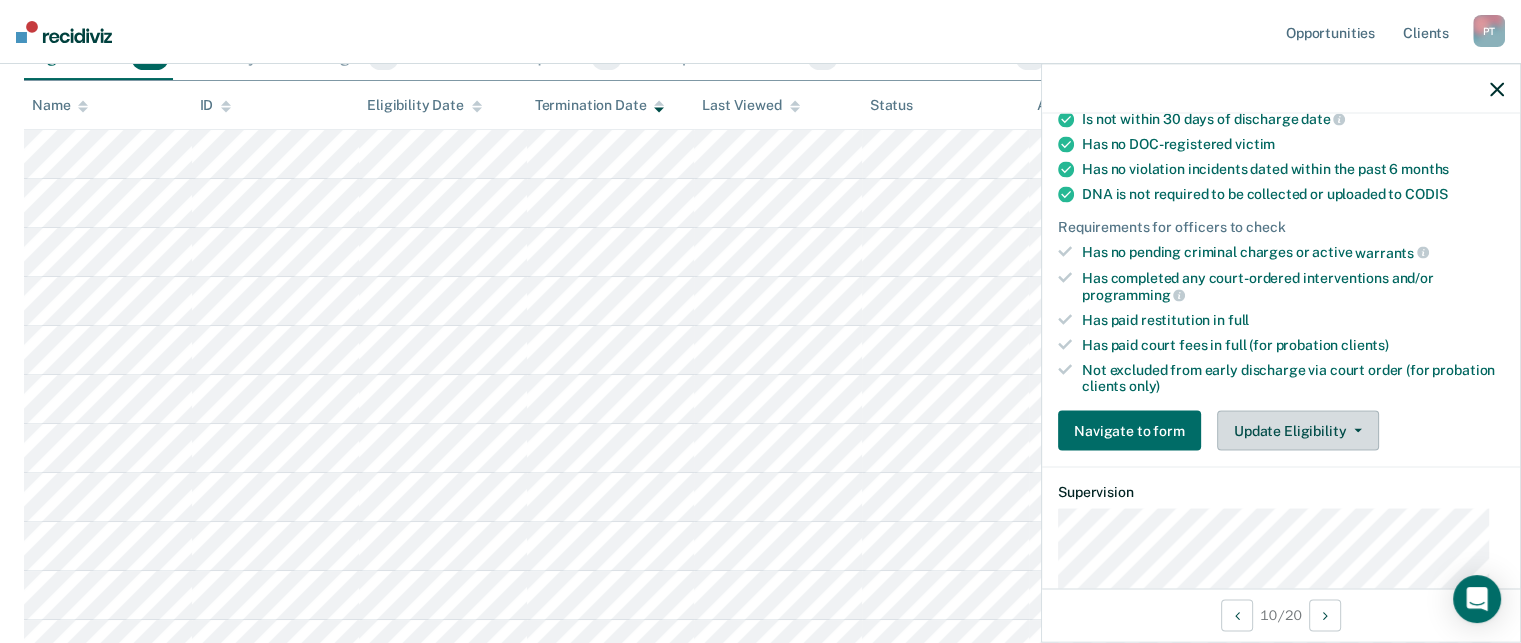 click on "Update Eligibility" at bounding box center [1298, 431] 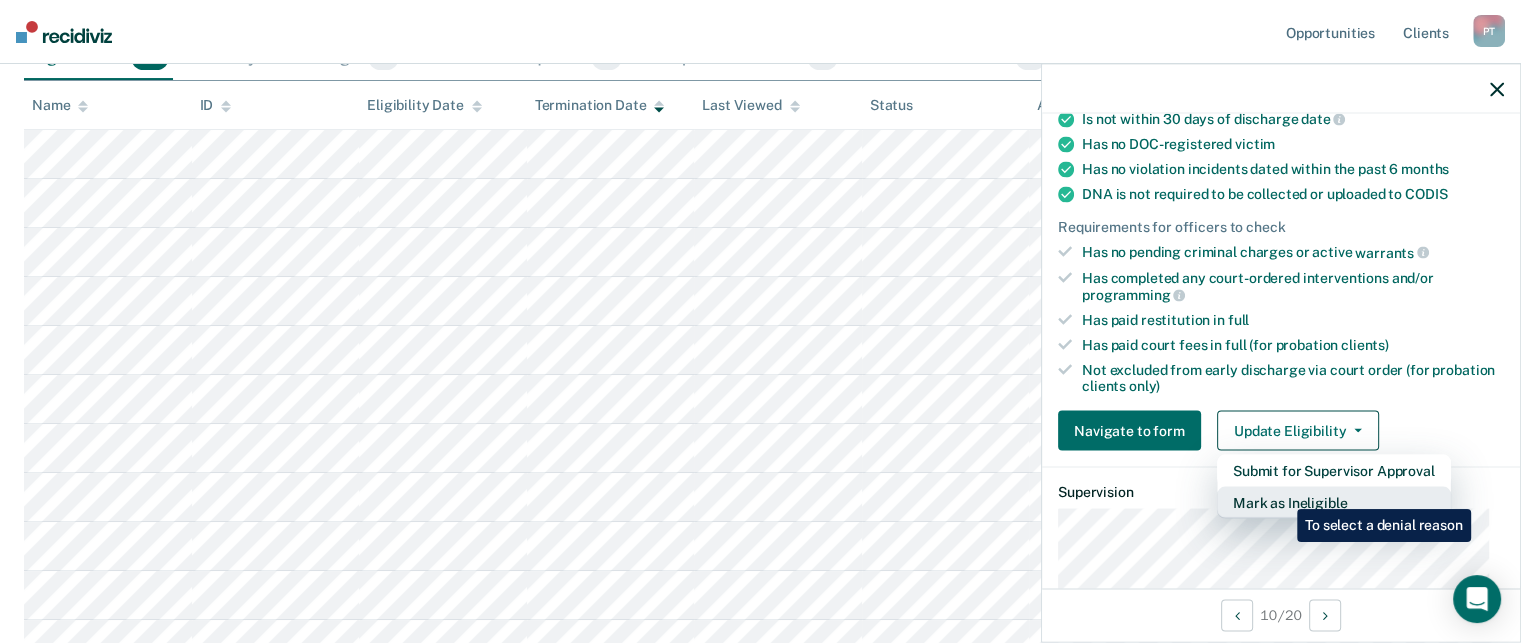 click on "Mark as Ineligible" at bounding box center [1334, 471] 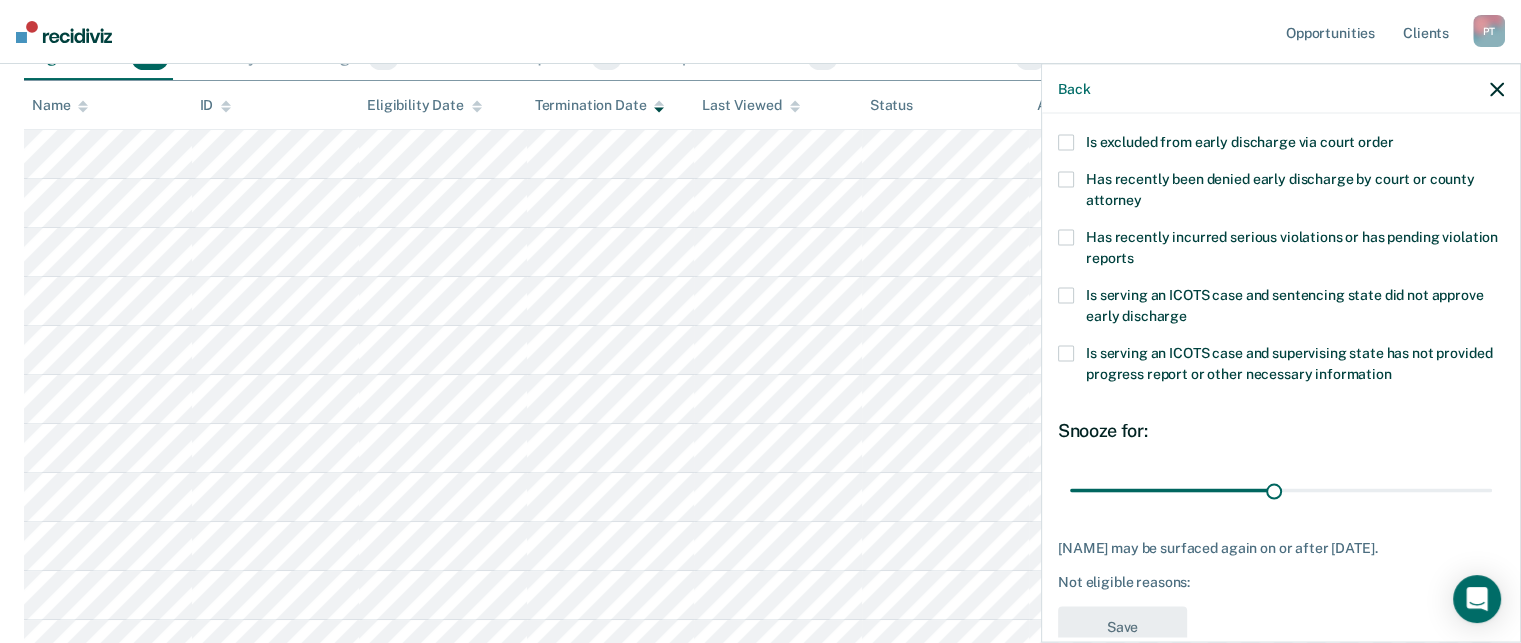 scroll, scrollTop: 304, scrollLeft: 0, axis: vertical 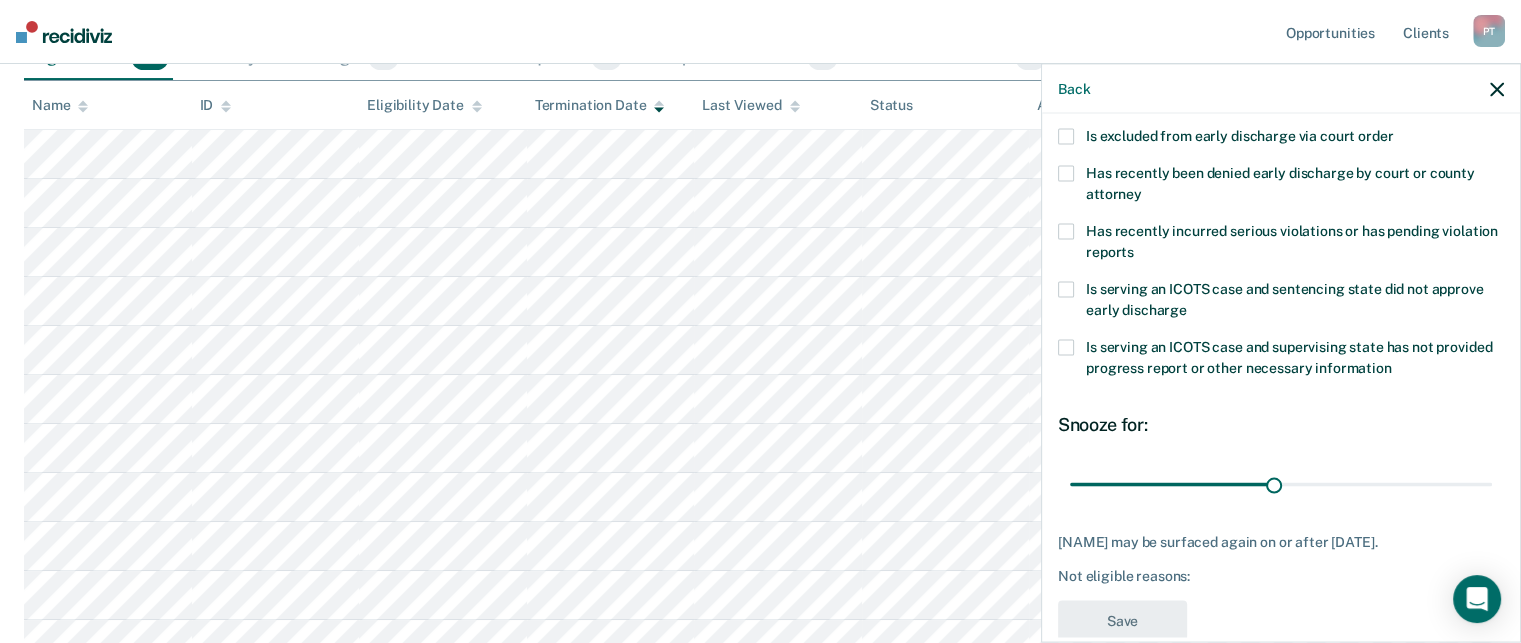 click at bounding box center [1066, 173] 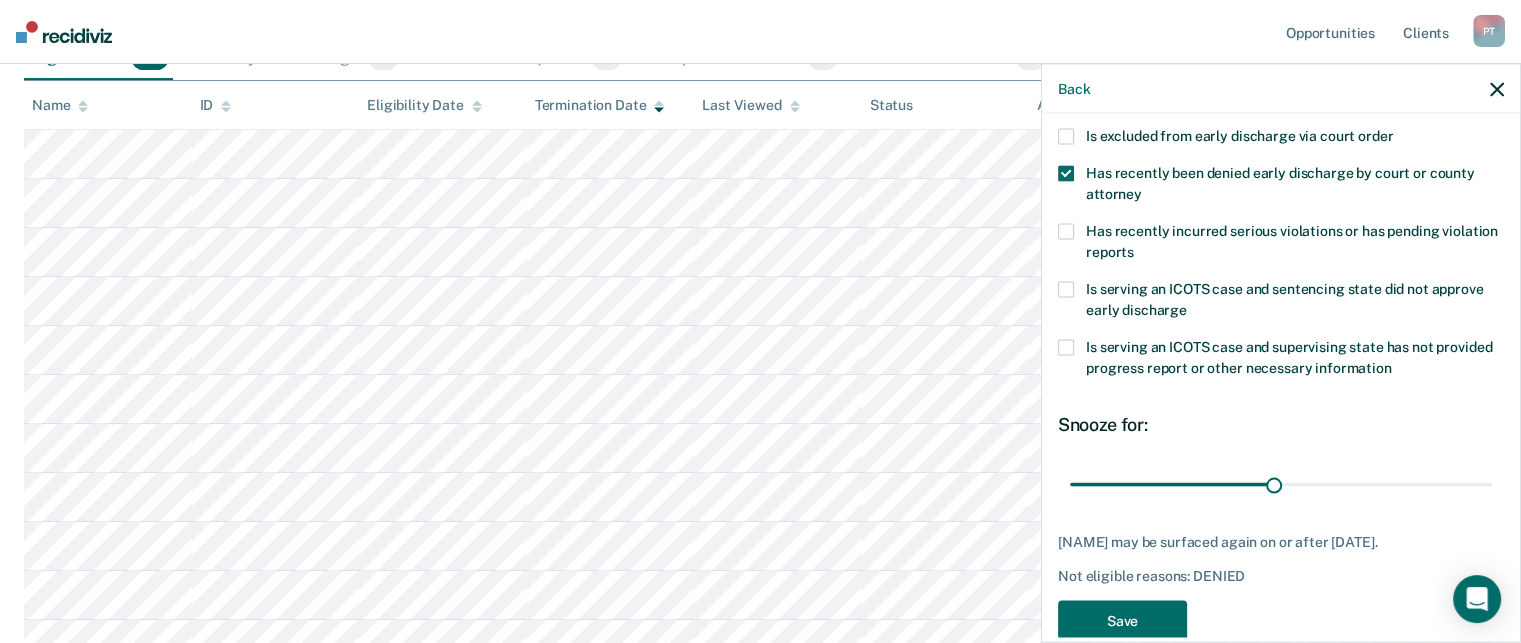 scroll, scrollTop: 359, scrollLeft: 0, axis: vertical 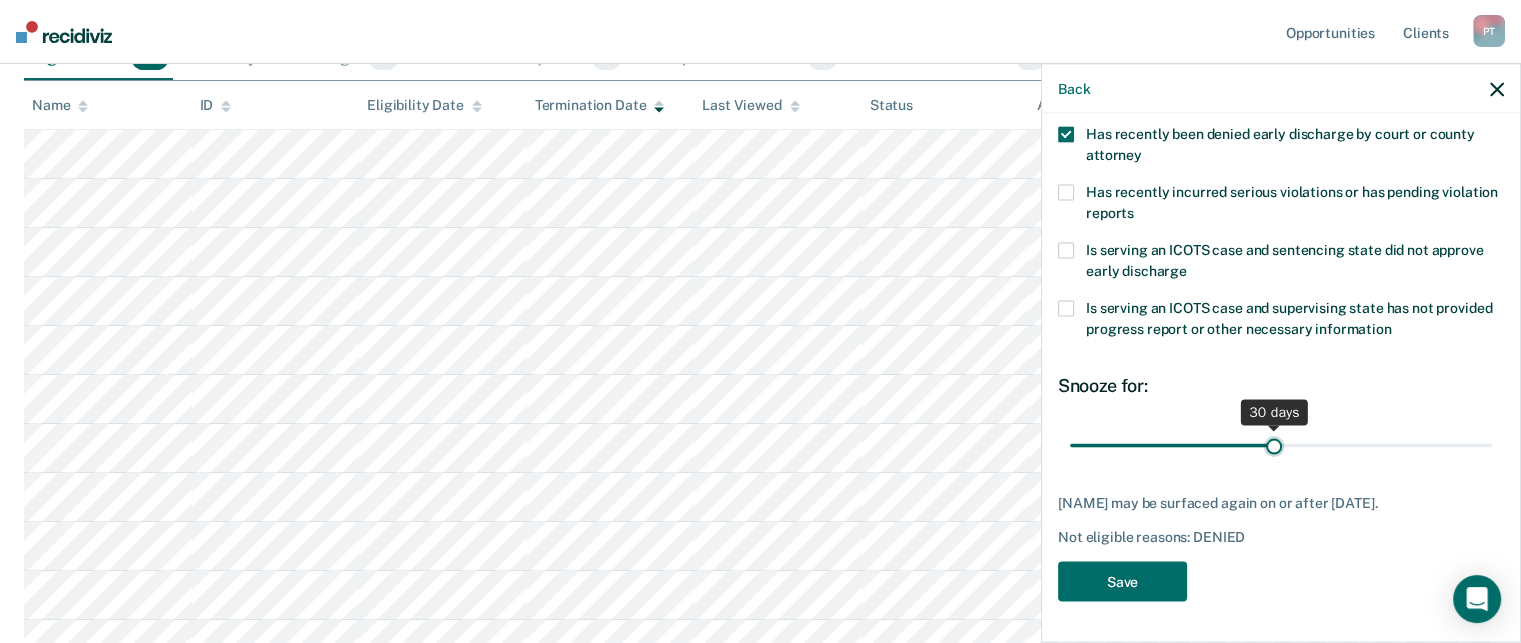 click at bounding box center [1281, 445] 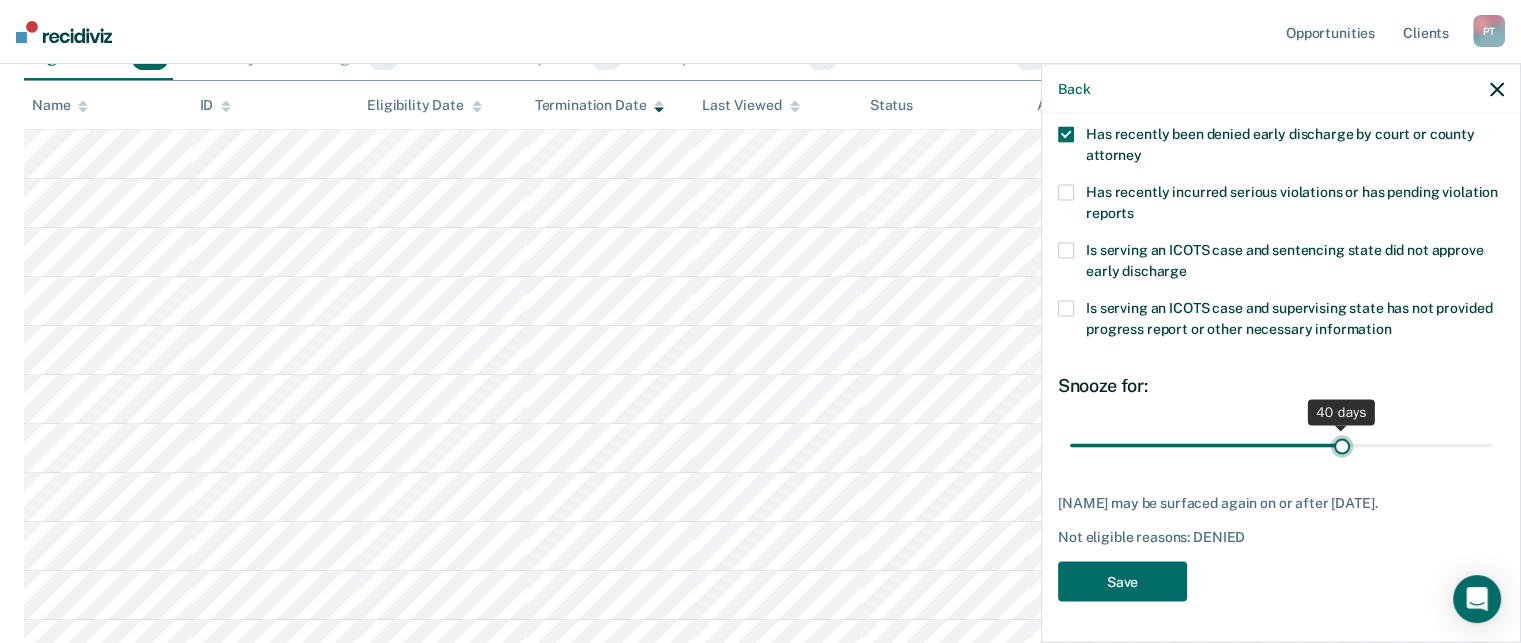 drag, startPoint x: 1267, startPoint y: 450, endPoint x: 1332, endPoint y: 443, distance: 65.37584 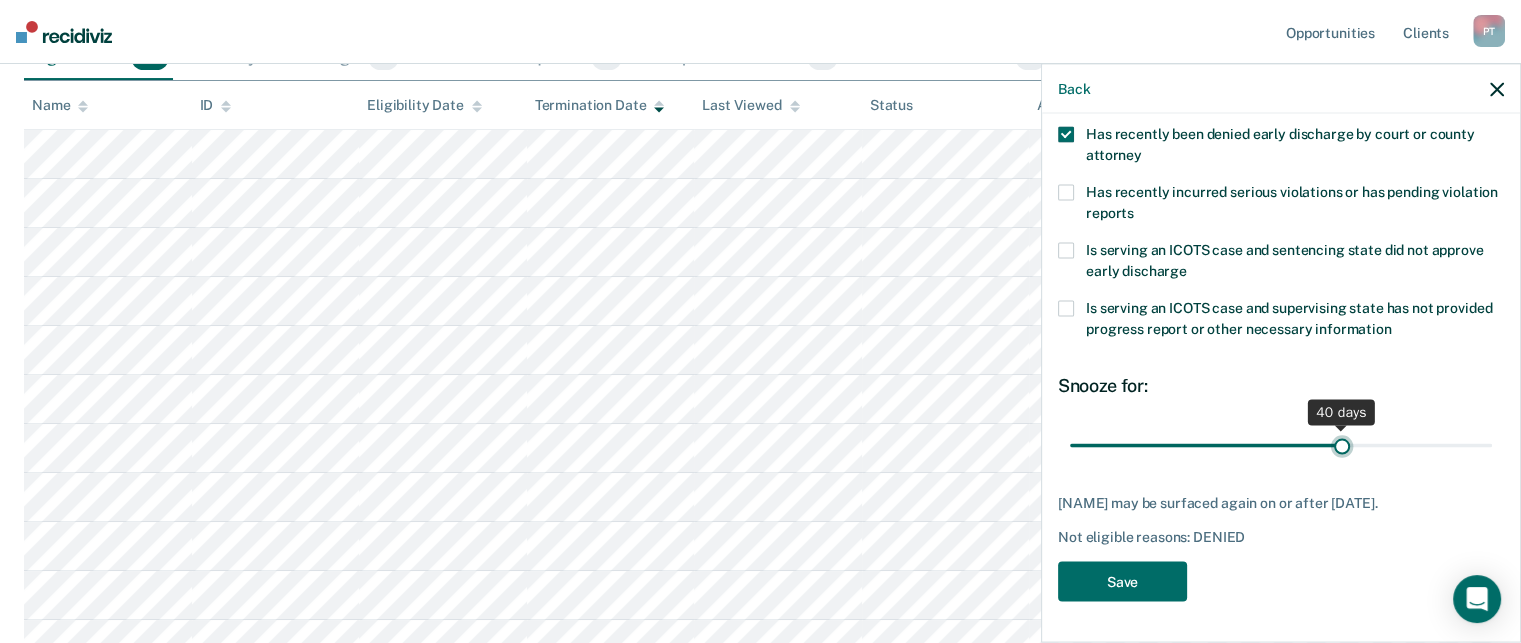 type on "40" 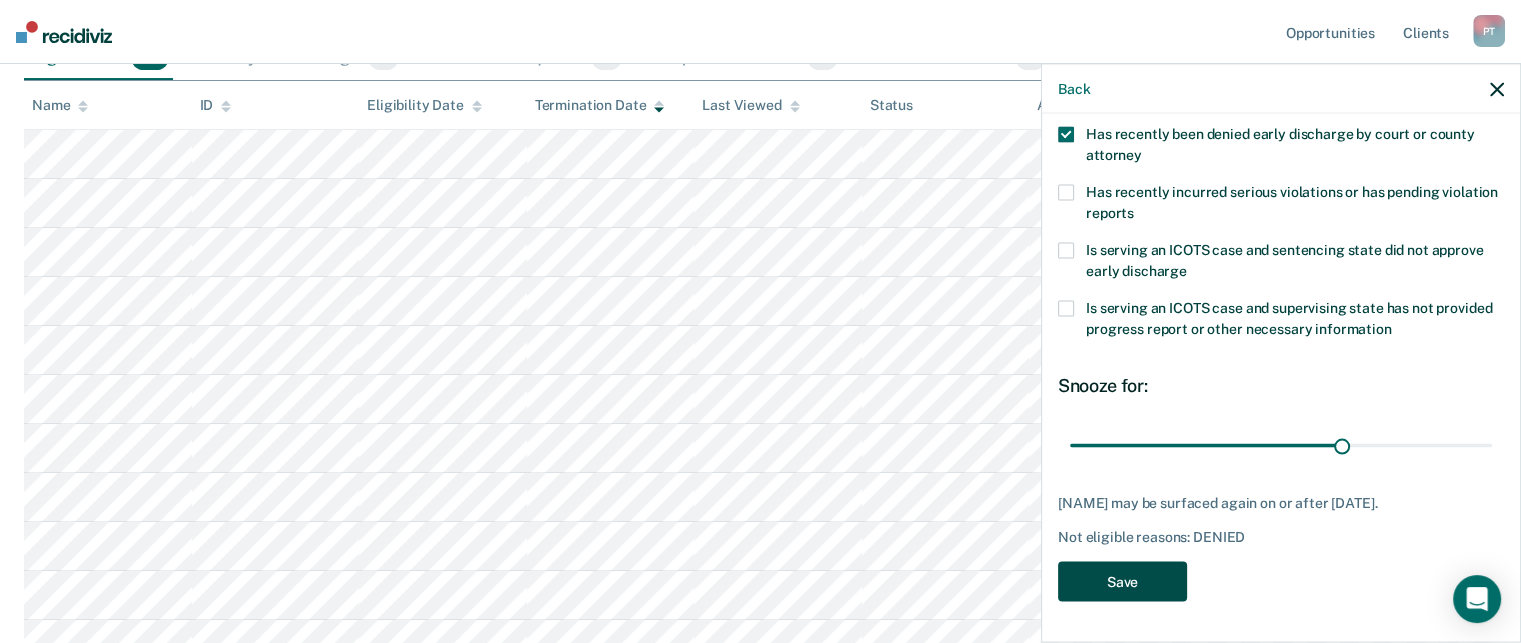 click on "Save" at bounding box center (1122, 581) 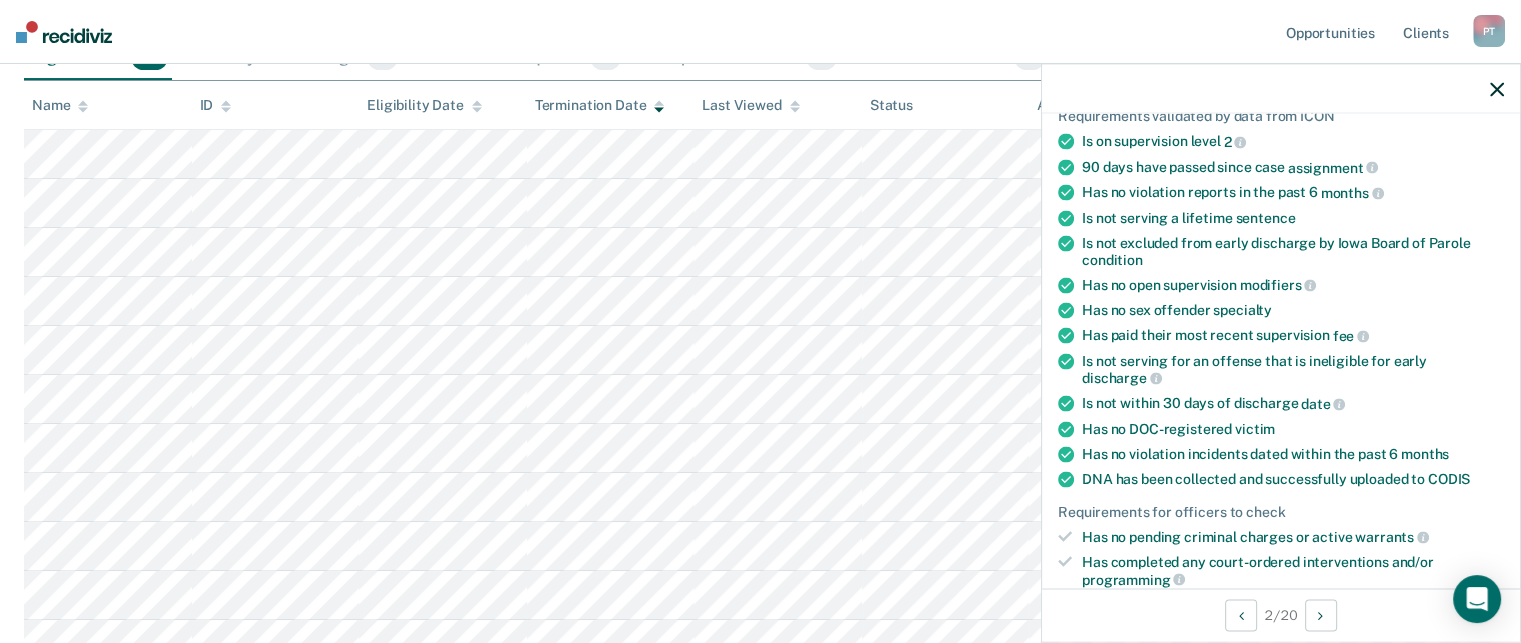 scroll, scrollTop: 169, scrollLeft: 0, axis: vertical 